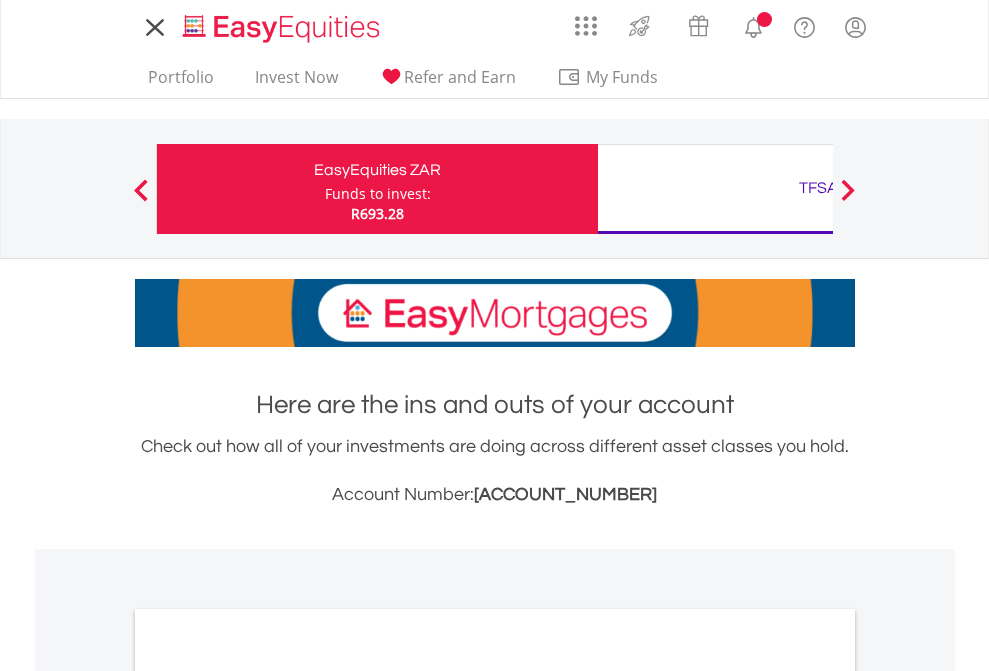 scroll, scrollTop: 0, scrollLeft: 0, axis: both 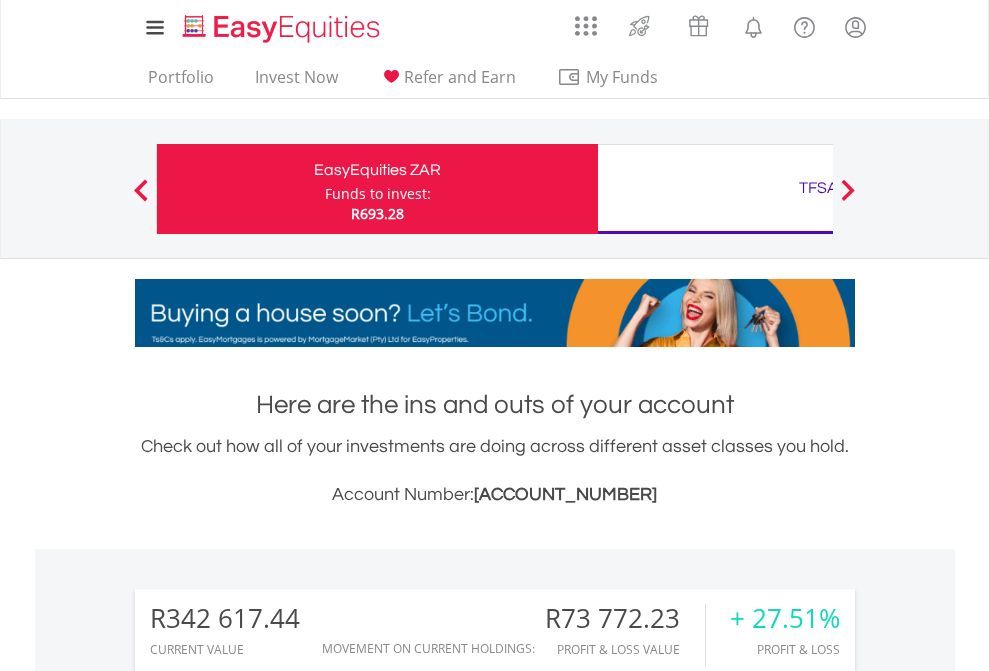 click on "Funds to invest:" at bounding box center [378, 194] 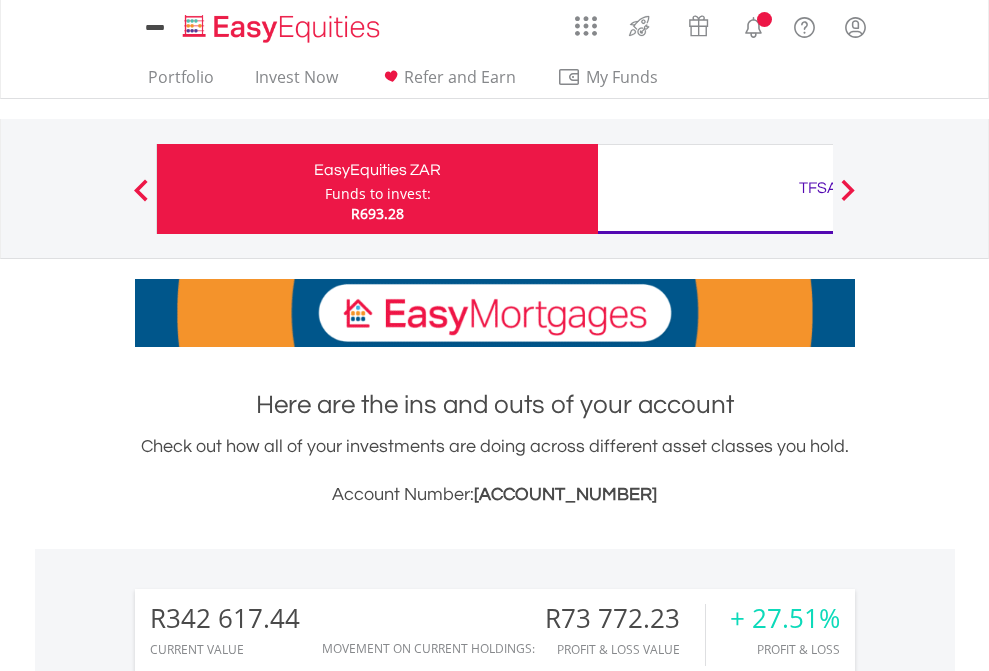 scroll, scrollTop: 0, scrollLeft: 0, axis: both 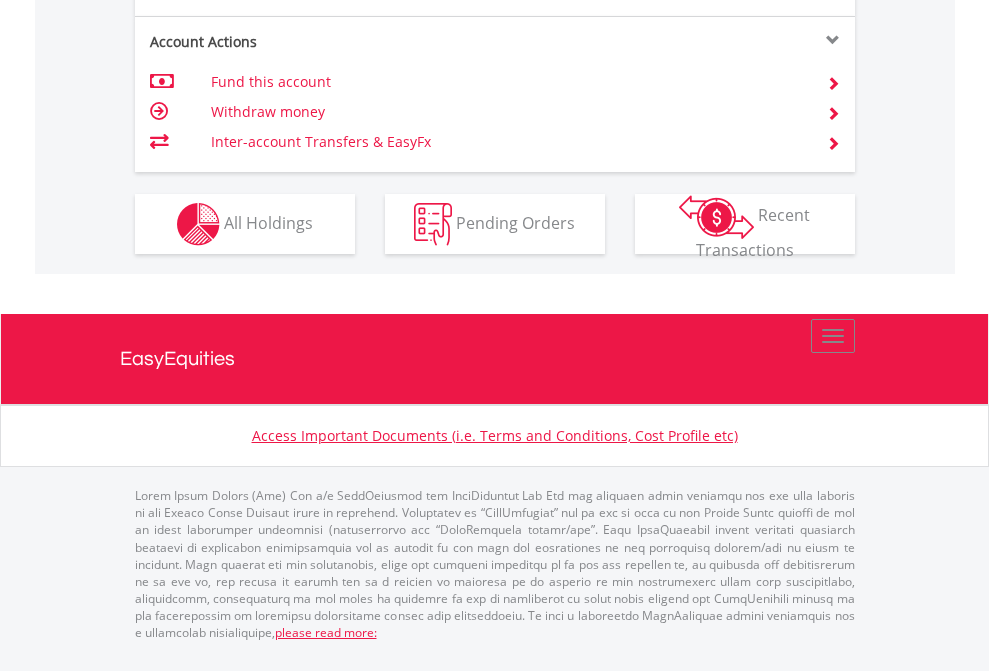 click on "Investment types" at bounding box center [706, -337] 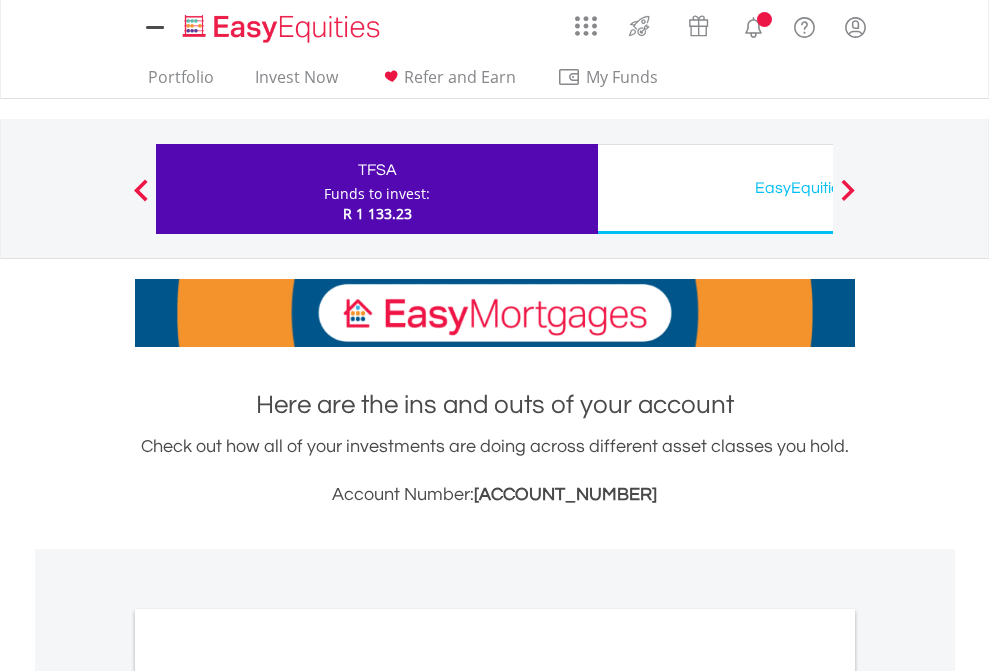 scroll, scrollTop: 0, scrollLeft: 0, axis: both 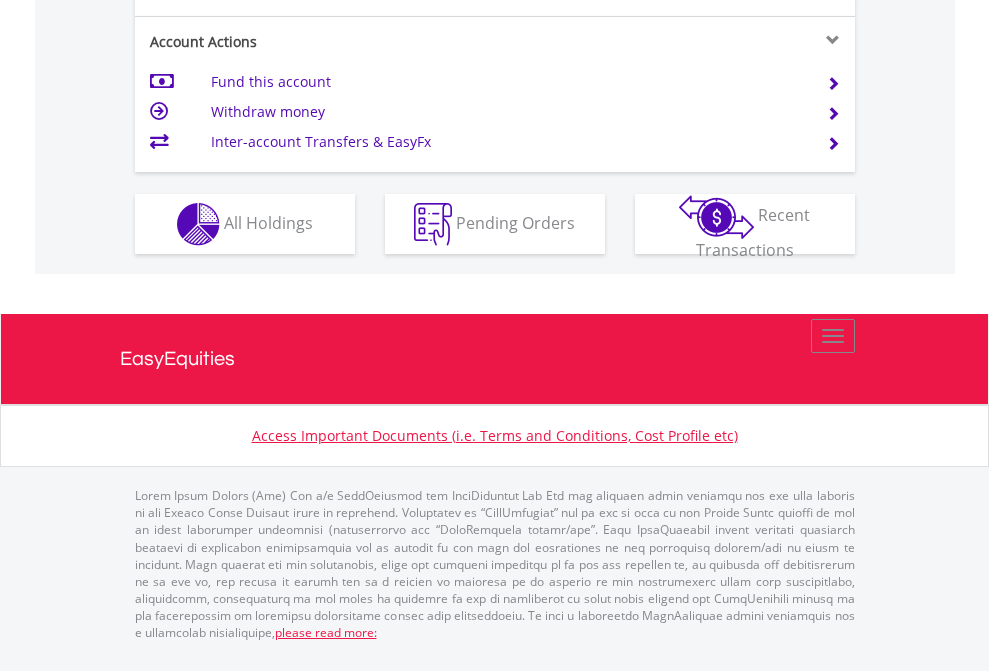 click on "Investment types" at bounding box center (706, -337) 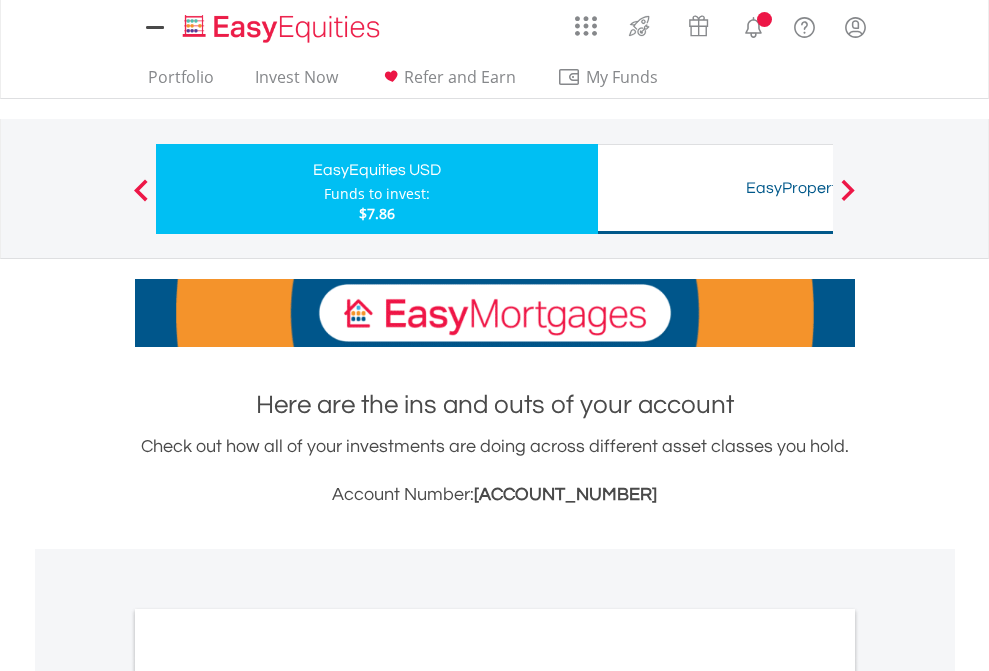 scroll, scrollTop: 0, scrollLeft: 0, axis: both 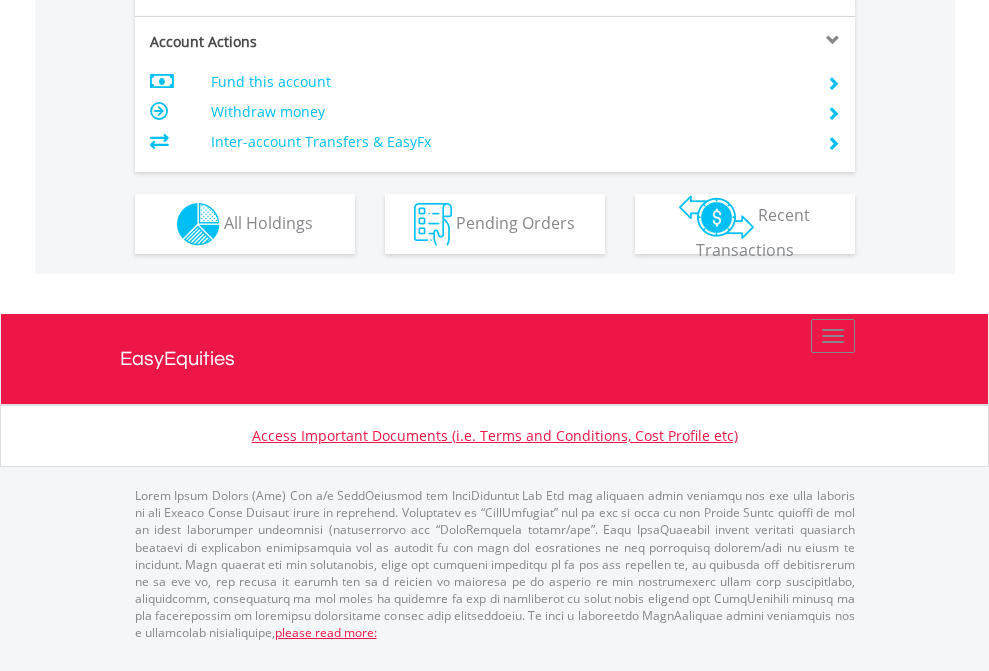 click on "Investment types" at bounding box center (706, -337) 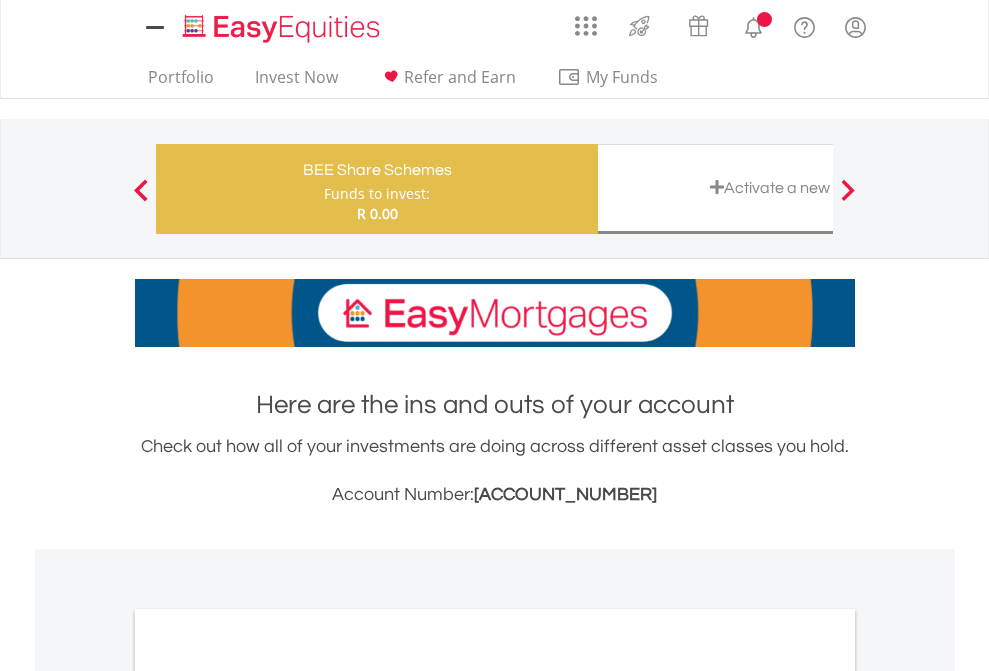 scroll, scrollTop: 0, scrollLeft: 0, axis: both 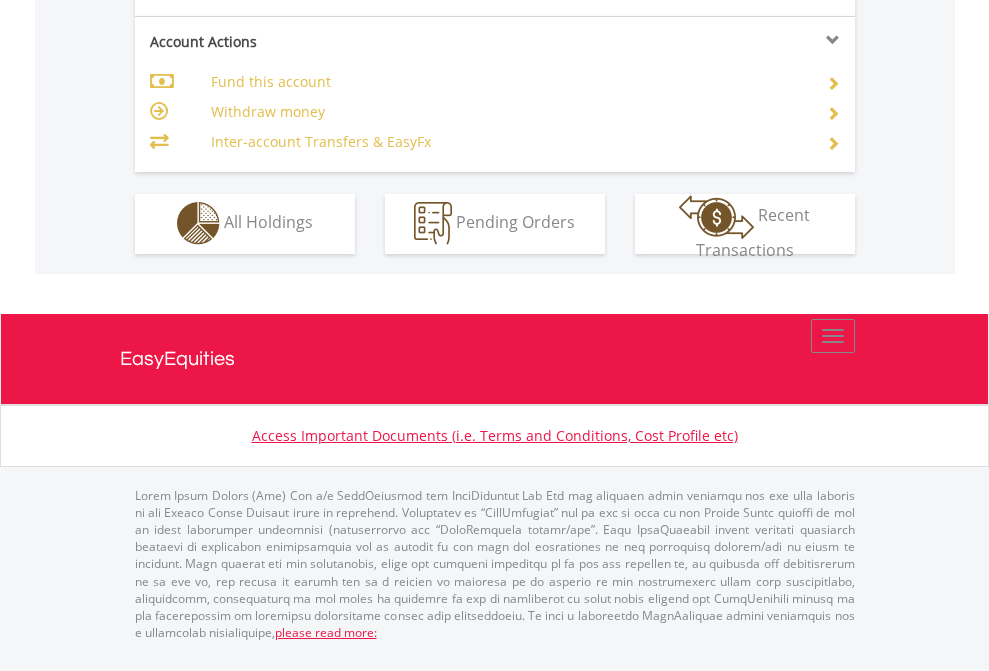 click on "Investment types" at bounding box center (706, -353) 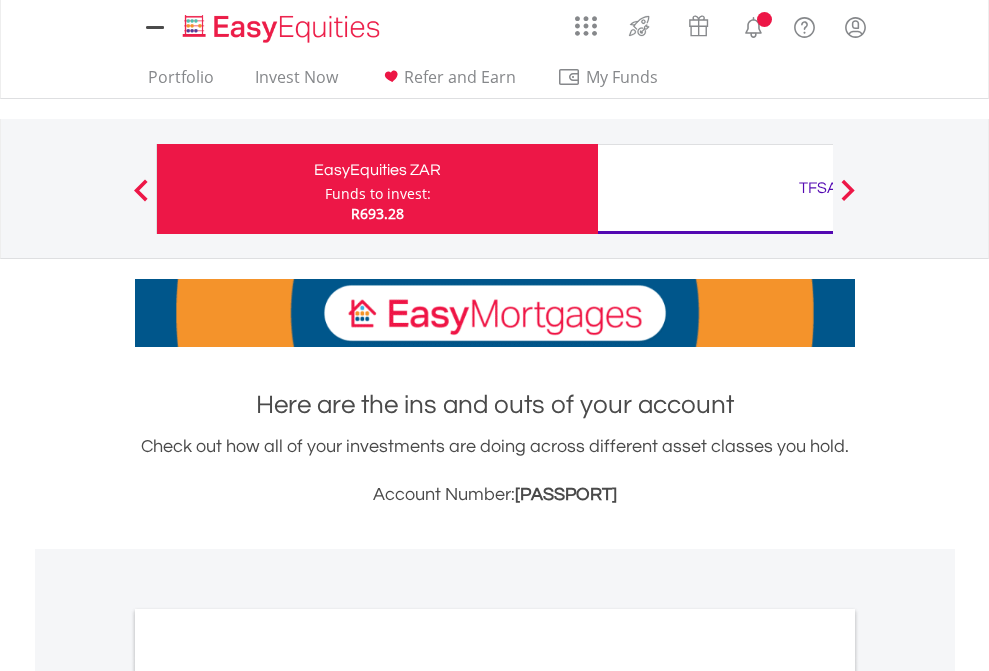scroll, scrollTop: 0, scrollLeft: 0, axis: both 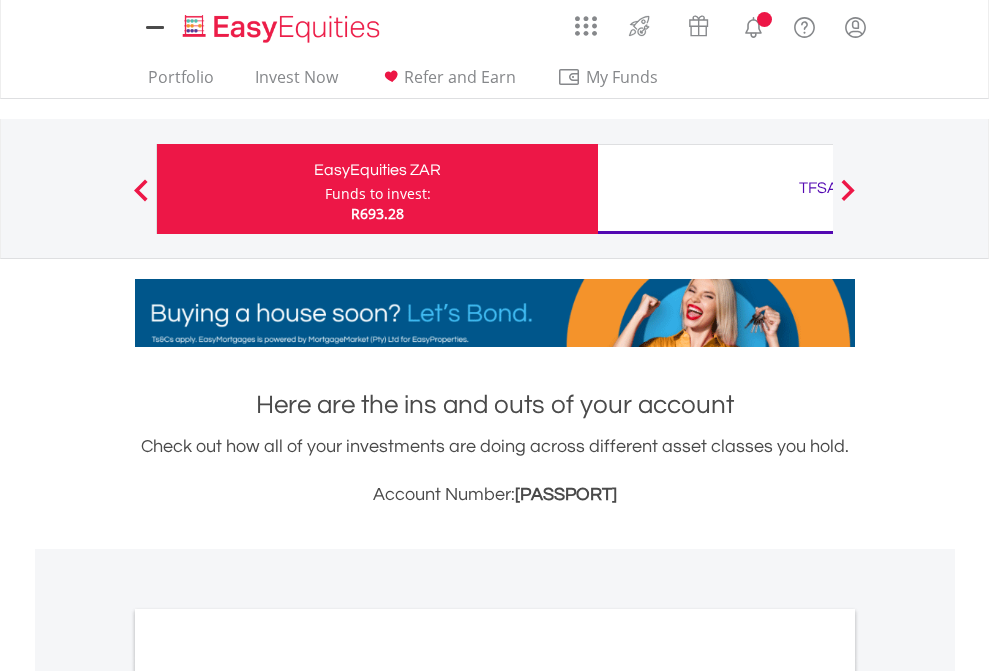 click on "All Holdings" at bounding box center (268, 1096) 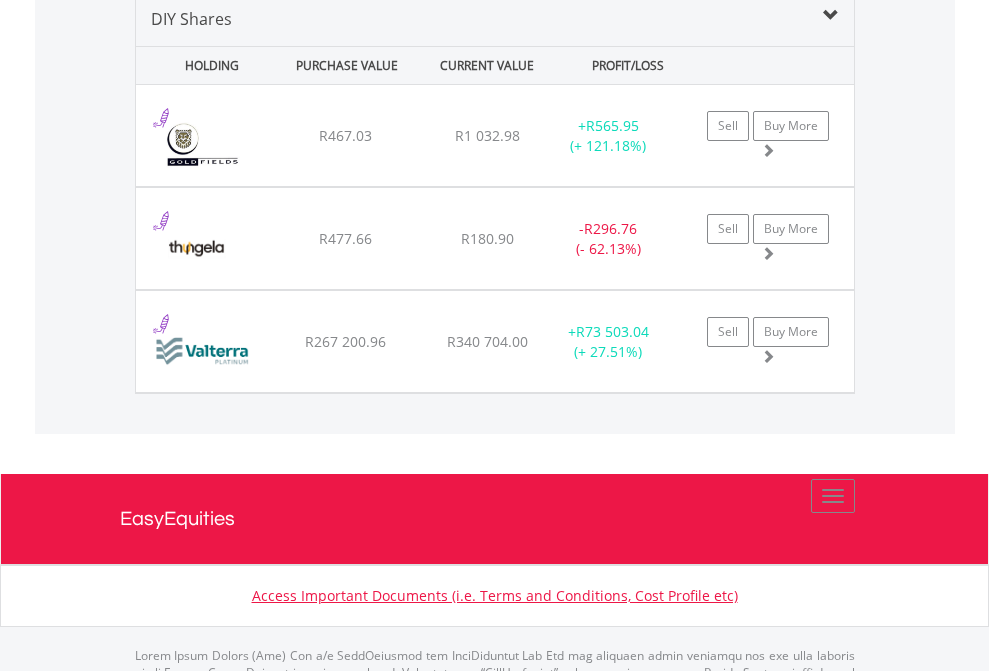scroll, scrollTop: 1933, scrollLeft: 0, axis: vertical 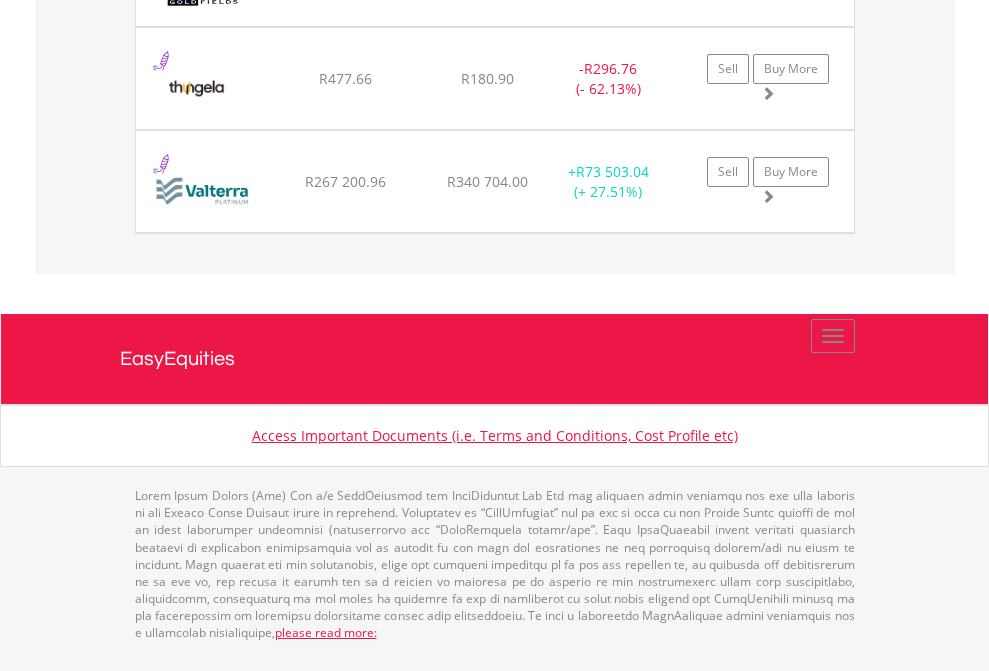 click on "TFSA" at bounding box center (818, -1174) 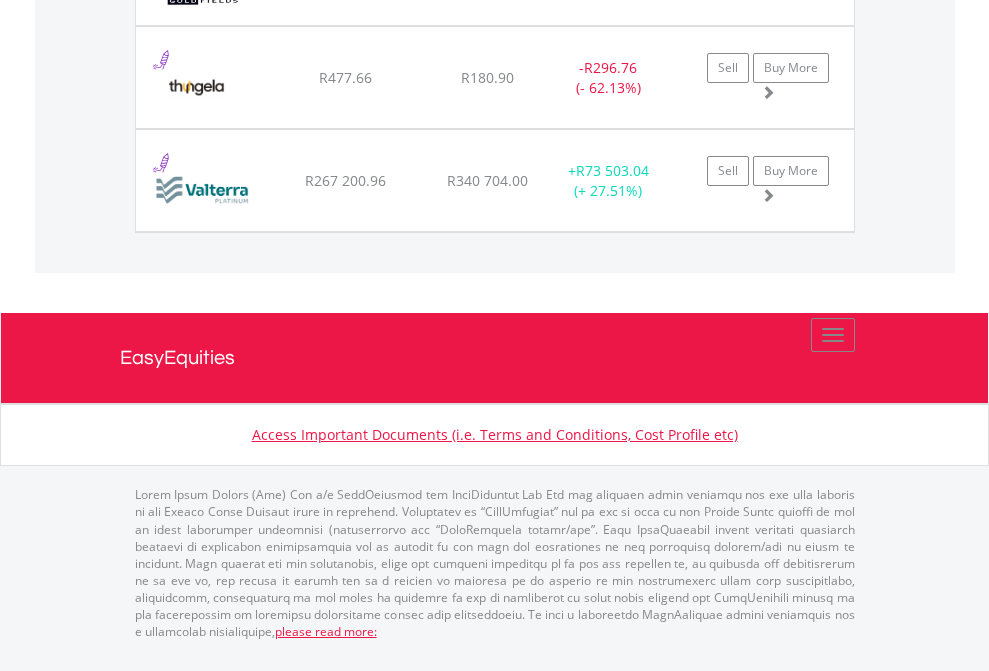 scroll, scrollTop: 144, scrollLeft: 0, axis: vertical 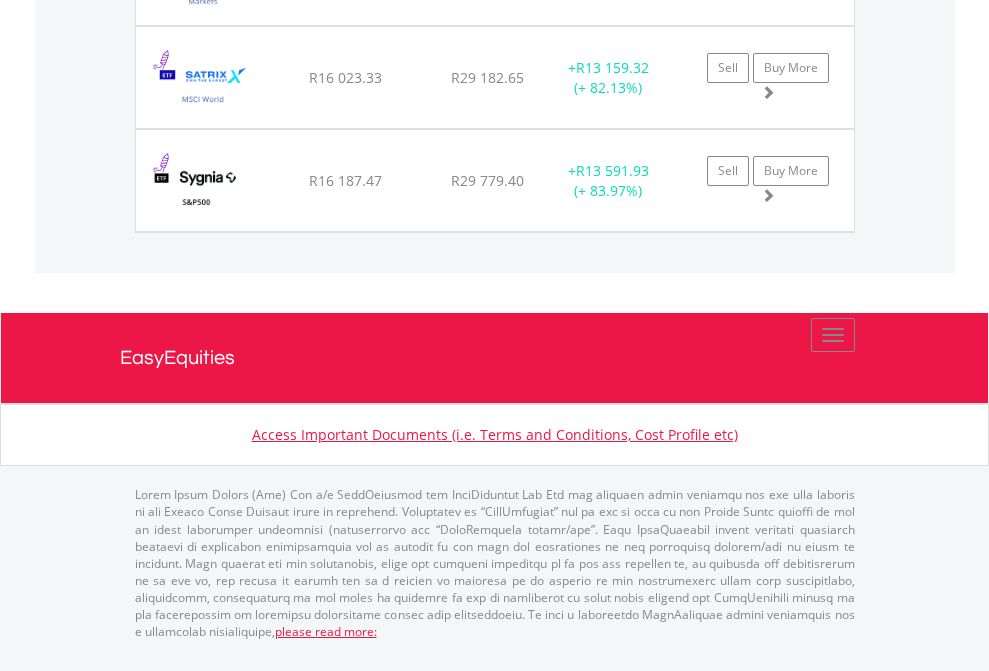 click on "EasyEquities USD" at bounding box center (818, -1831) 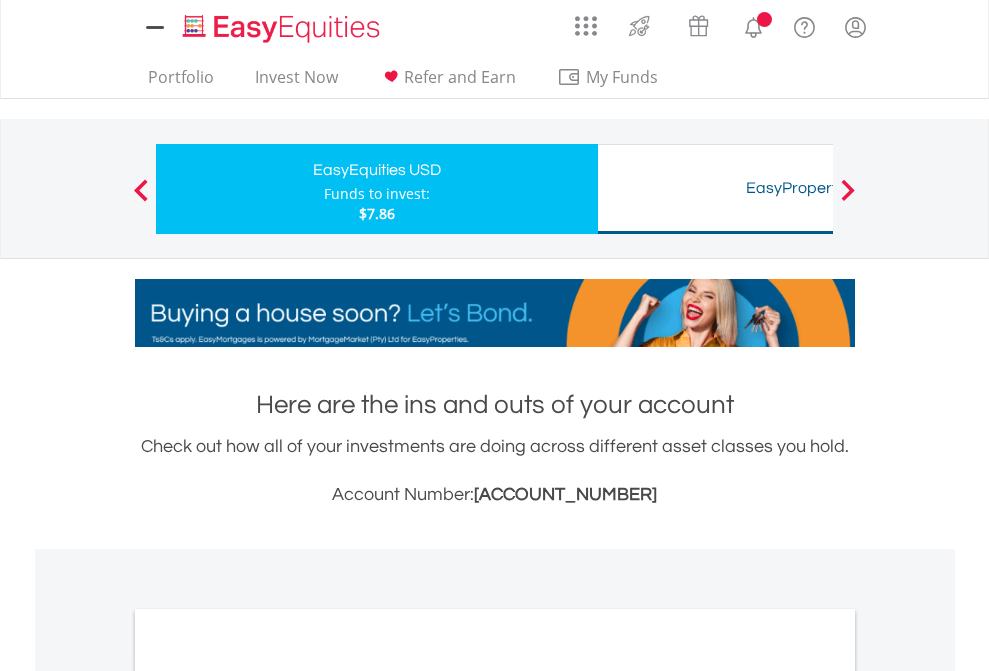 click on "All Holdings" at bounding box center [268, 1096] 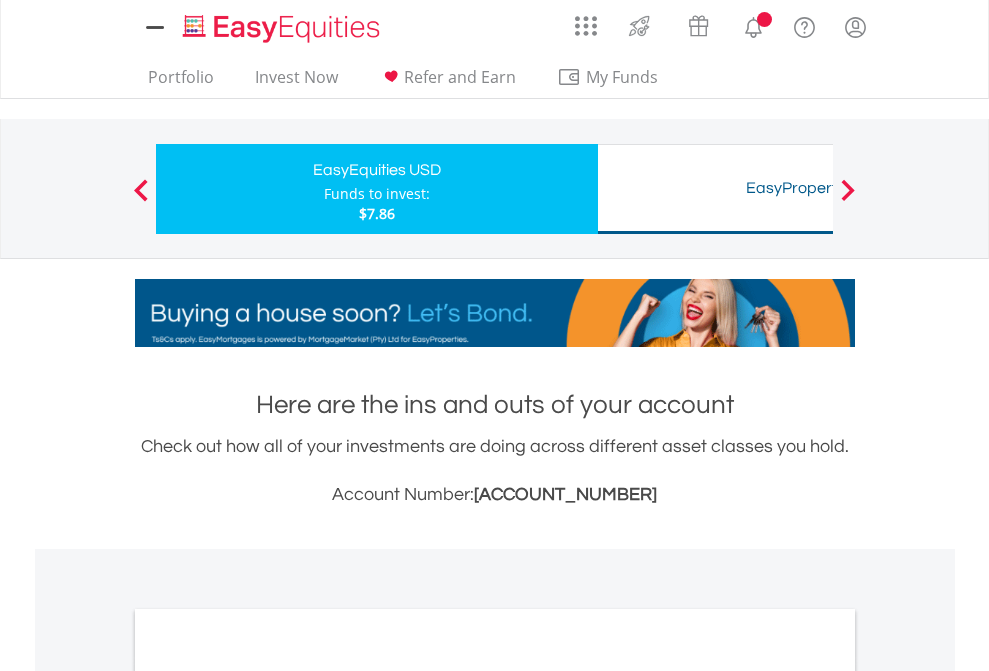 scroll, scrollTop: 1202, scrollLeft: 0, axis: vertical 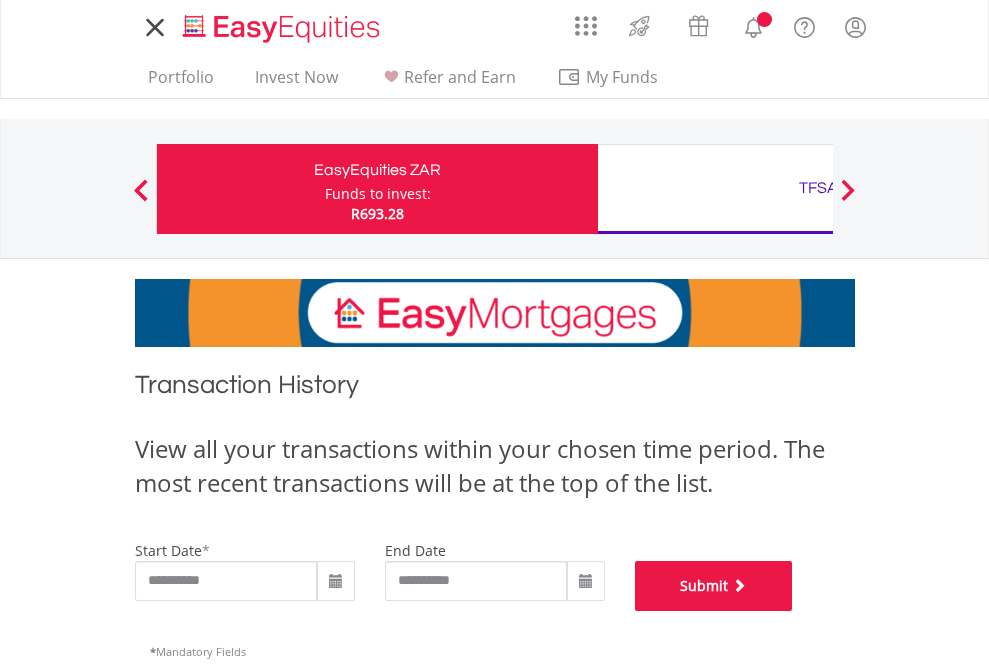 click on "Submit" at bounding box center [714, 586] 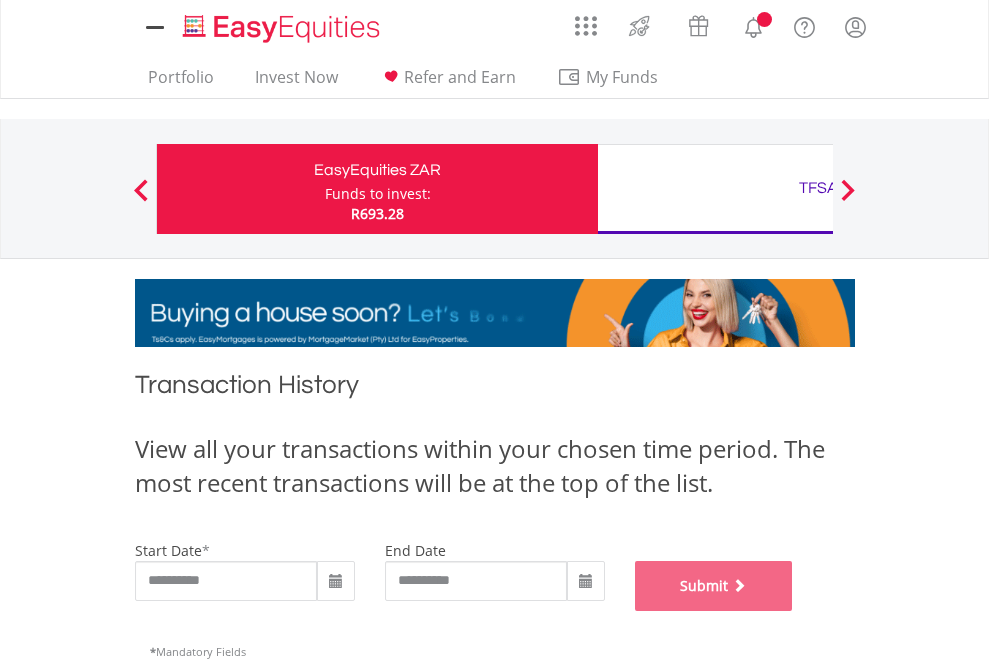 scroll, scrollTop: 811, scrollLeft: 0, axis: vertical 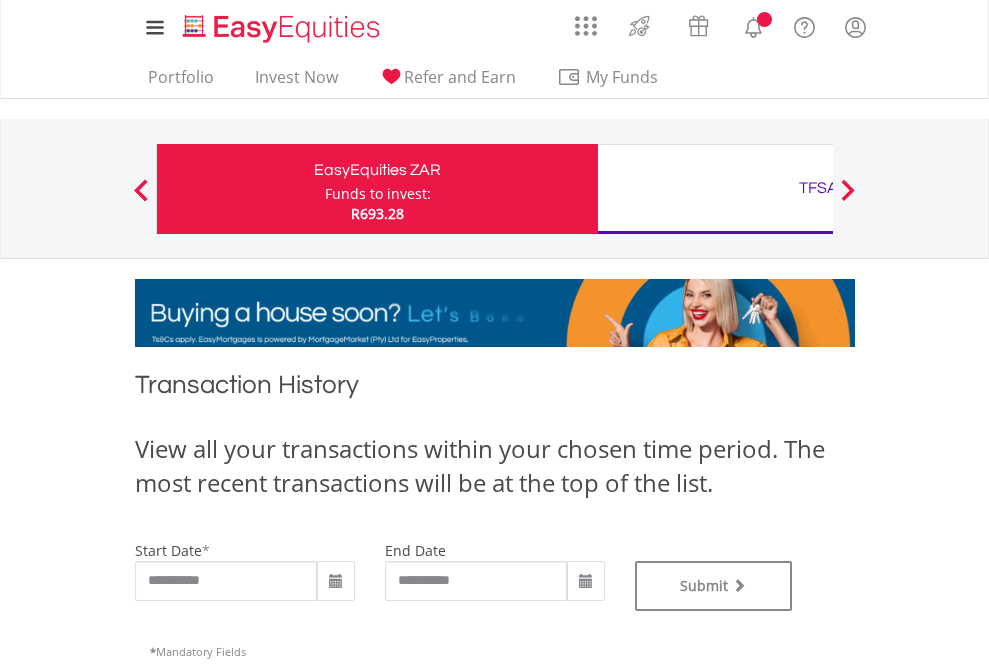 click on "TFSA" at bounding box center (818, 188) 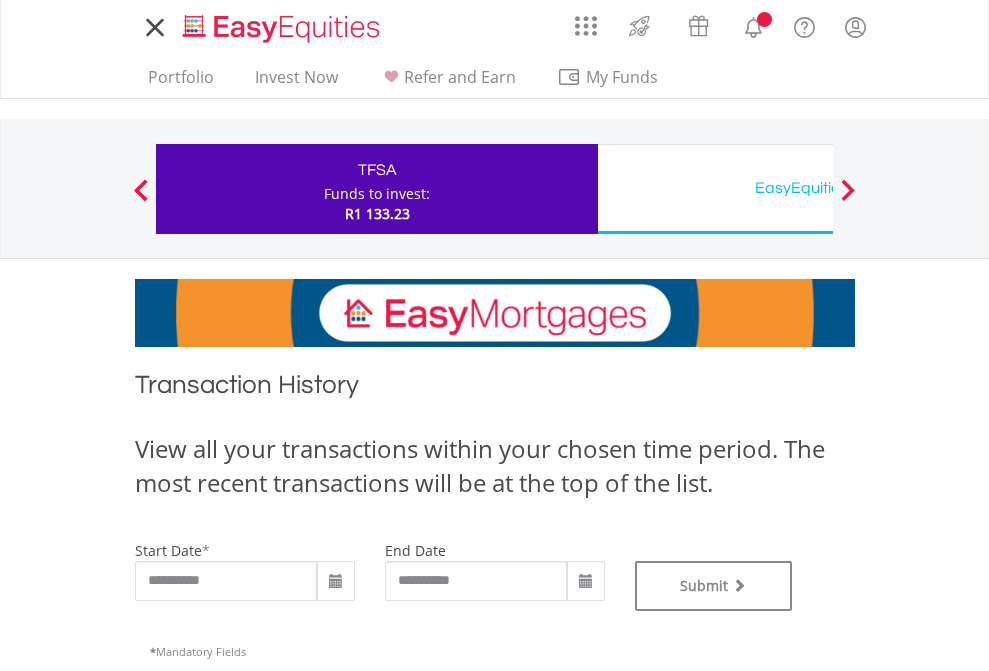 scroll, scrollTop: 0, scrollLeft: 0, axis: both 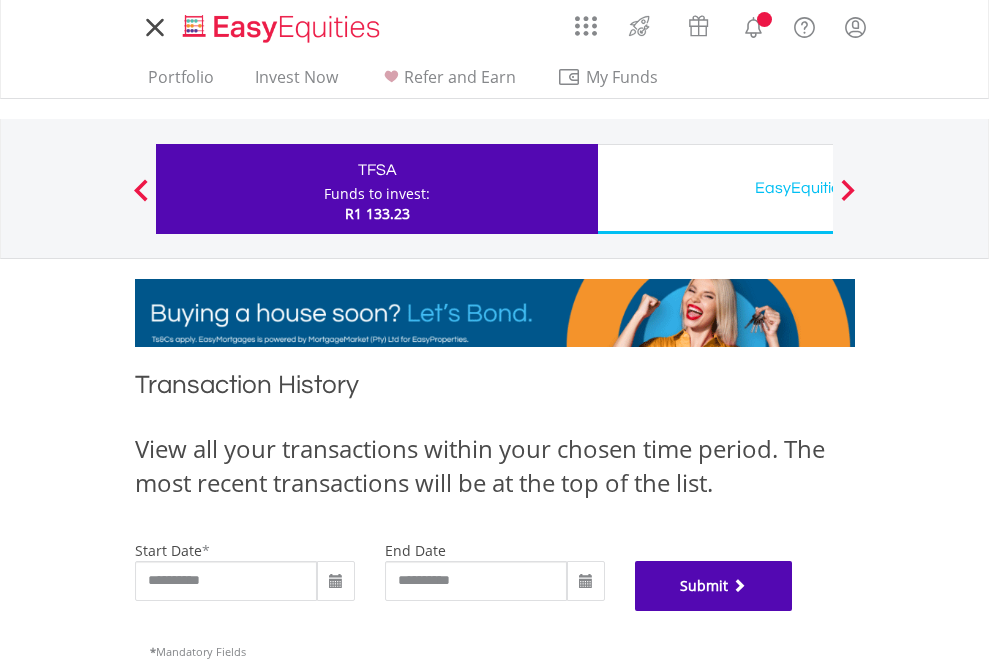 click on "Submit" at bounding box center [714, 586] 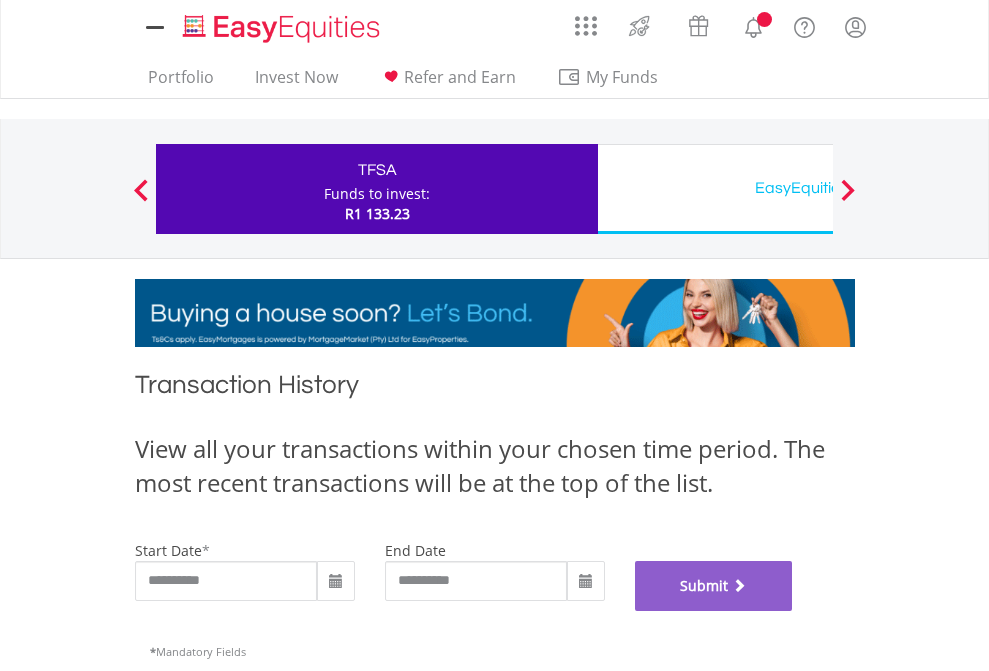 scroll, scrollTop: 811, scrollLeft: 0, axis: vertical 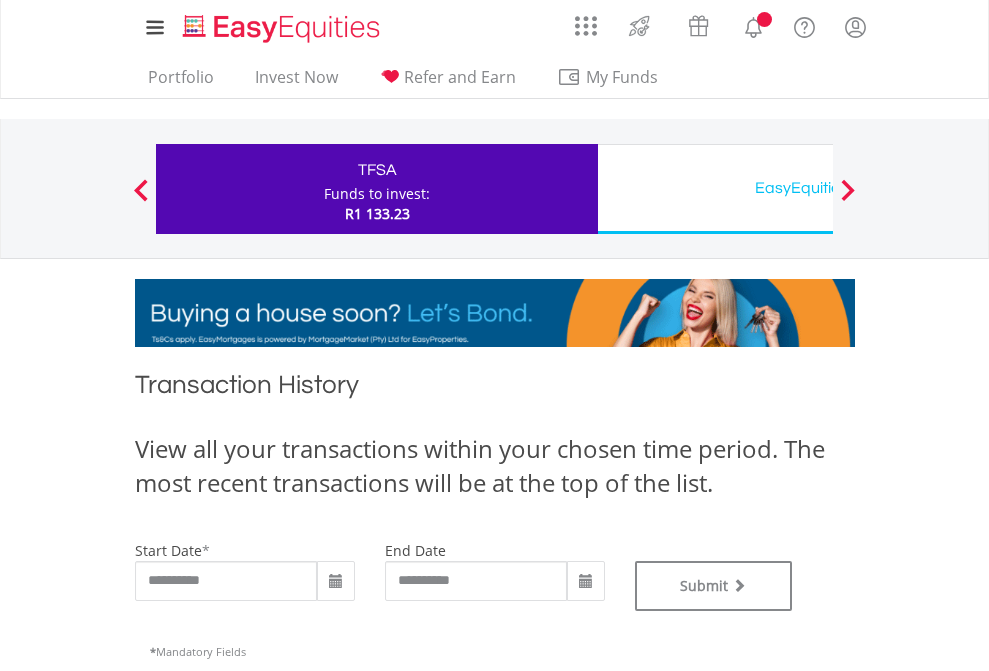 click on "EasyEquities USD" at bounding box center [818, 188] 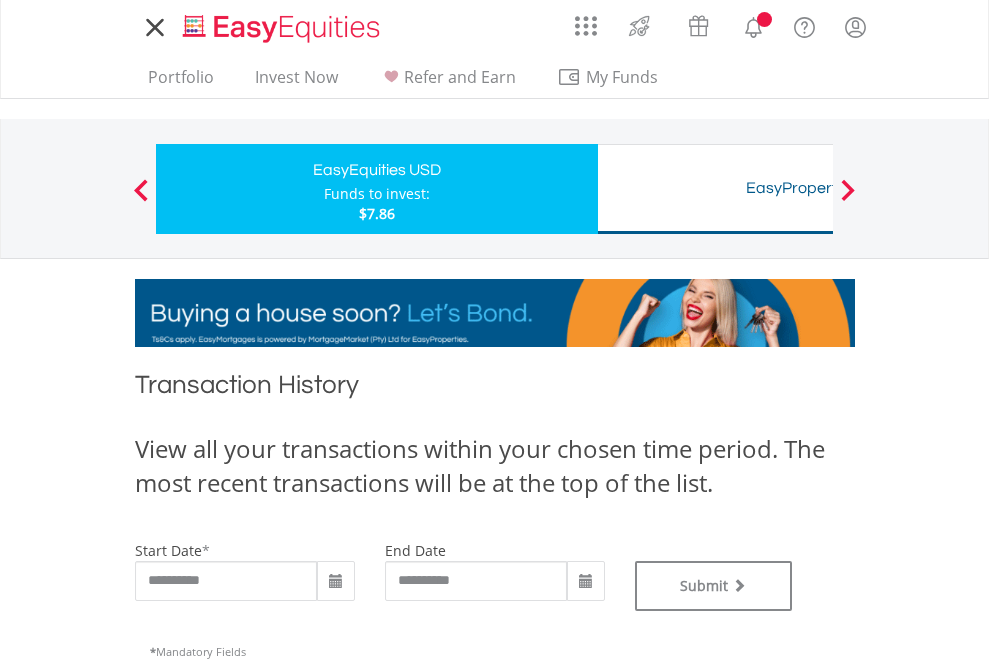 scroll, scrollTop: 0, scrollLeft: 0, axis: both 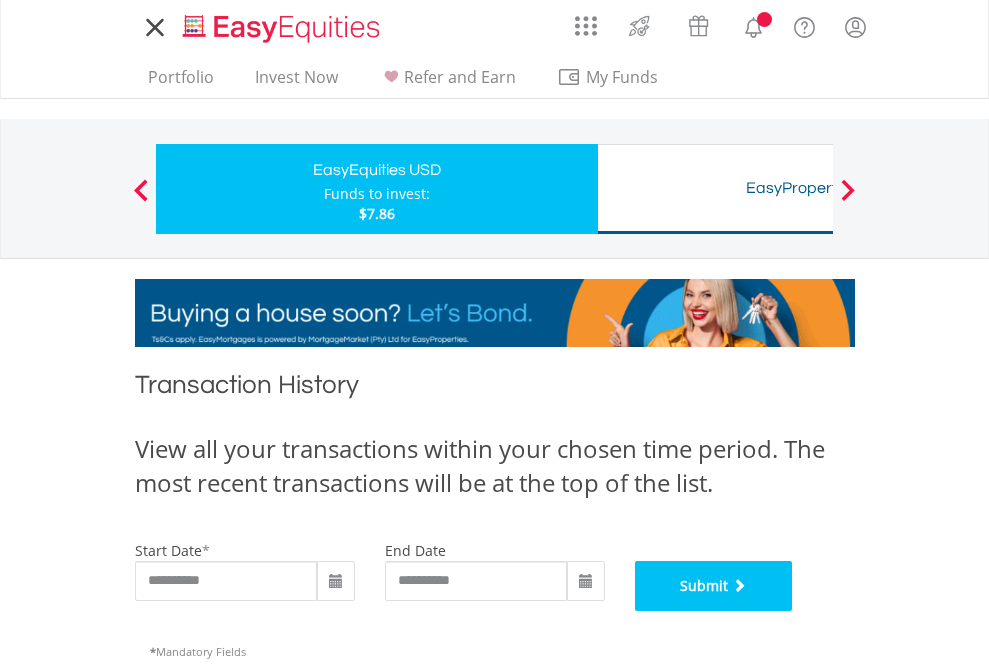 click on "Submit" at bounding box center [714, 586] 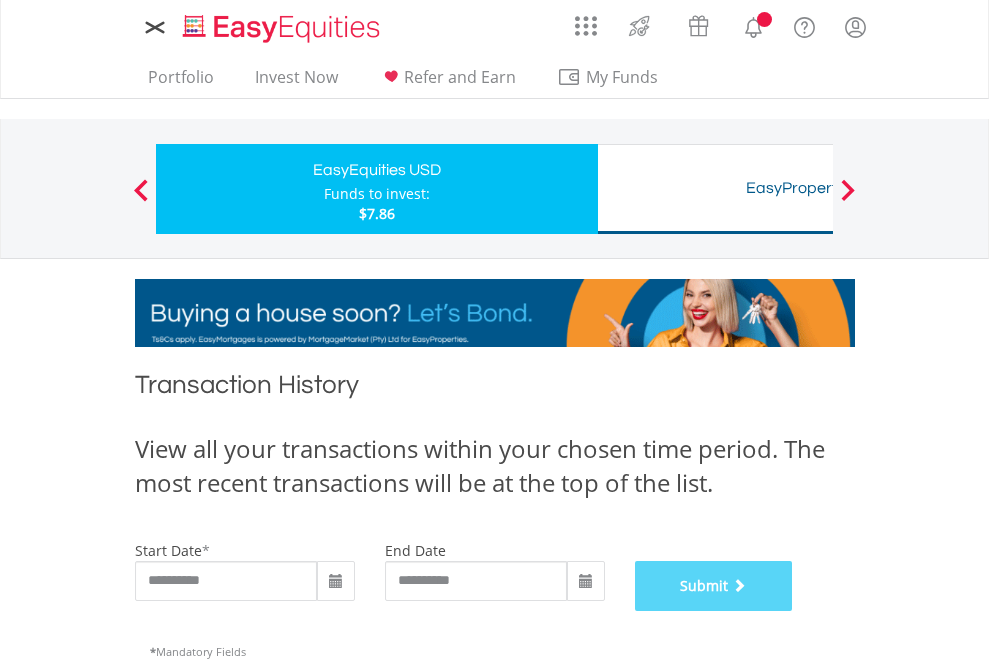scroll, scrollTop: 811, scrollLeft: 0, axis: vertical 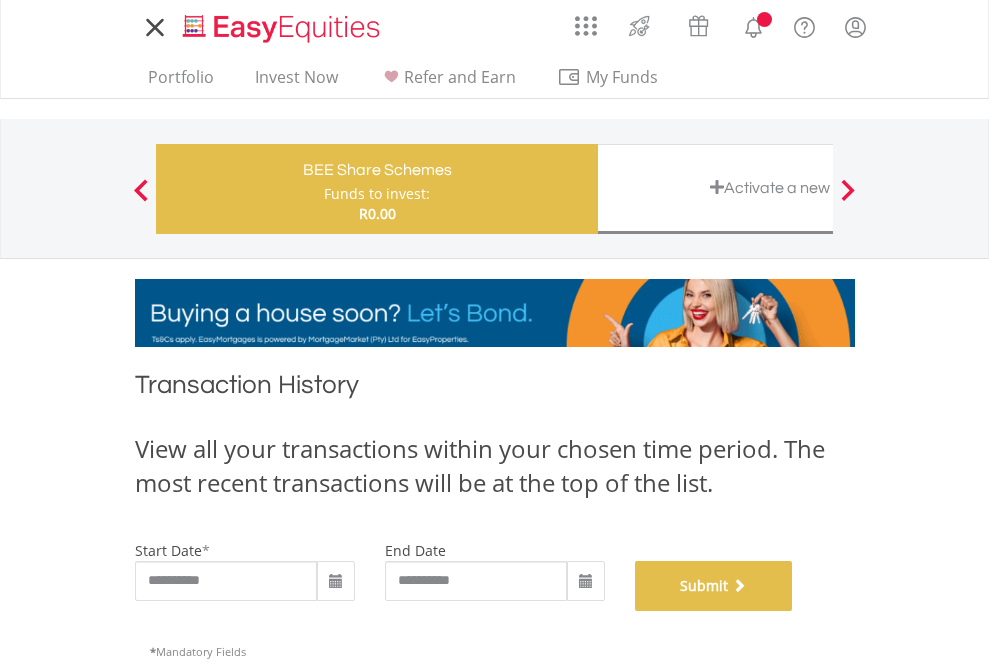 click on "Submit" at bounding box center (714, 586) 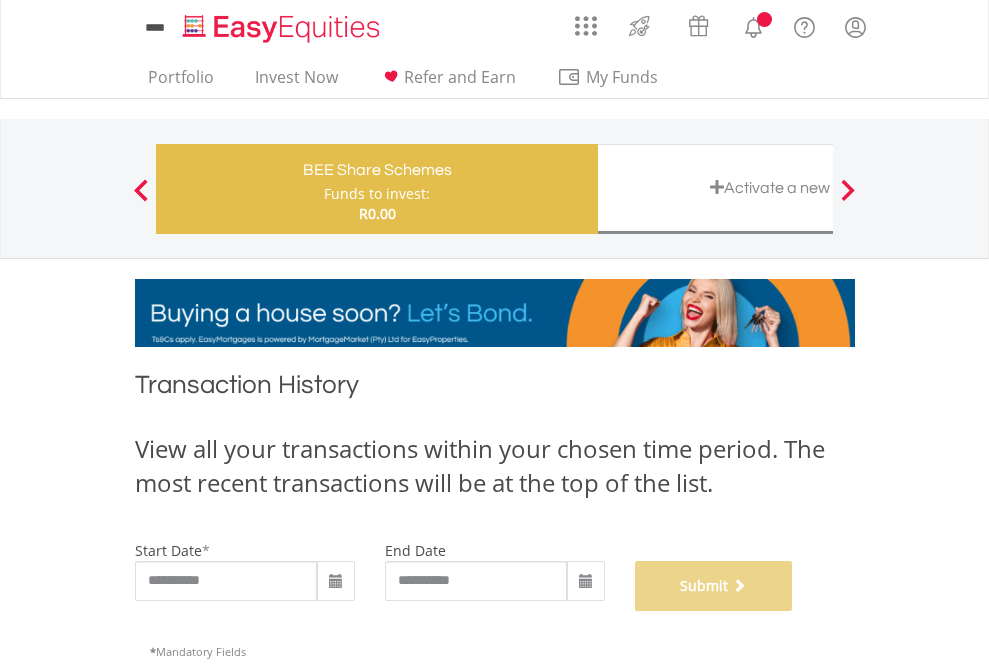 scroll, scrollTop: 811, scrollLeft: 0, axis: vertical 